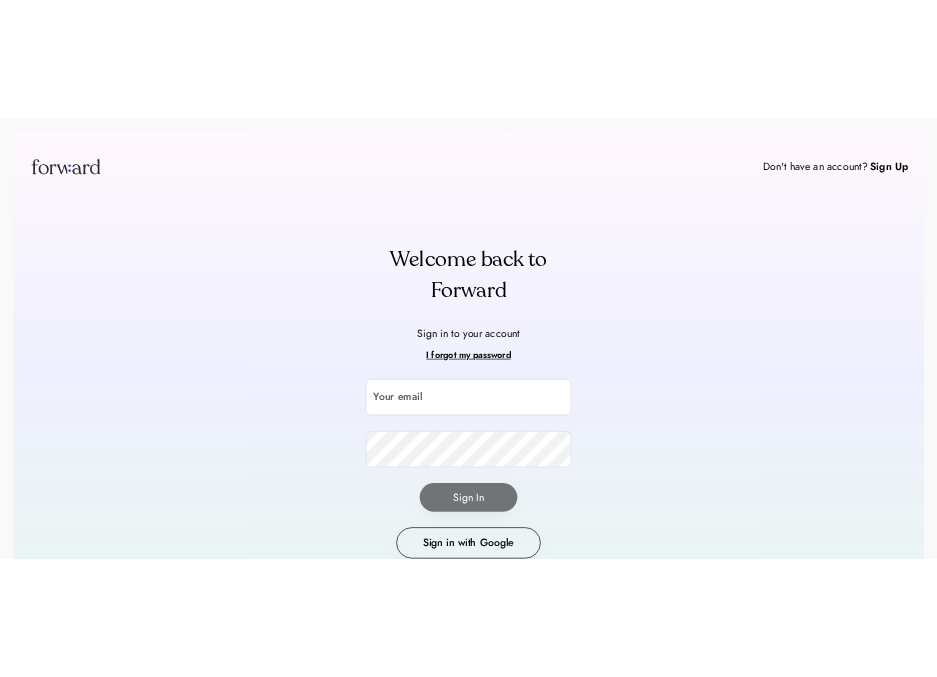 scroll, scrollTop: 0, scrollLeft: 0, axis: both 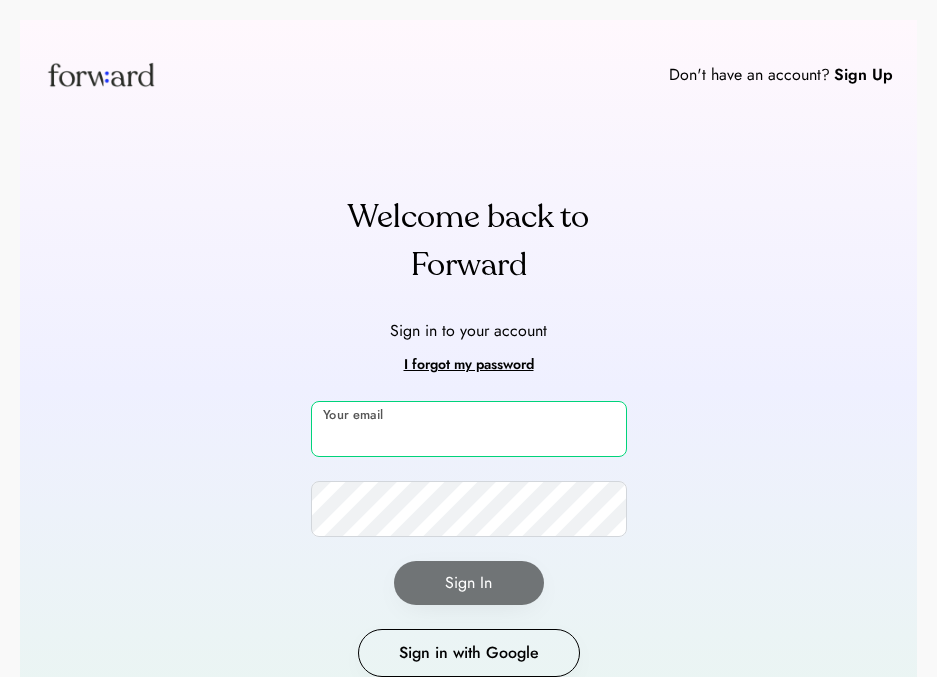 click at bounding box center [469, 429] 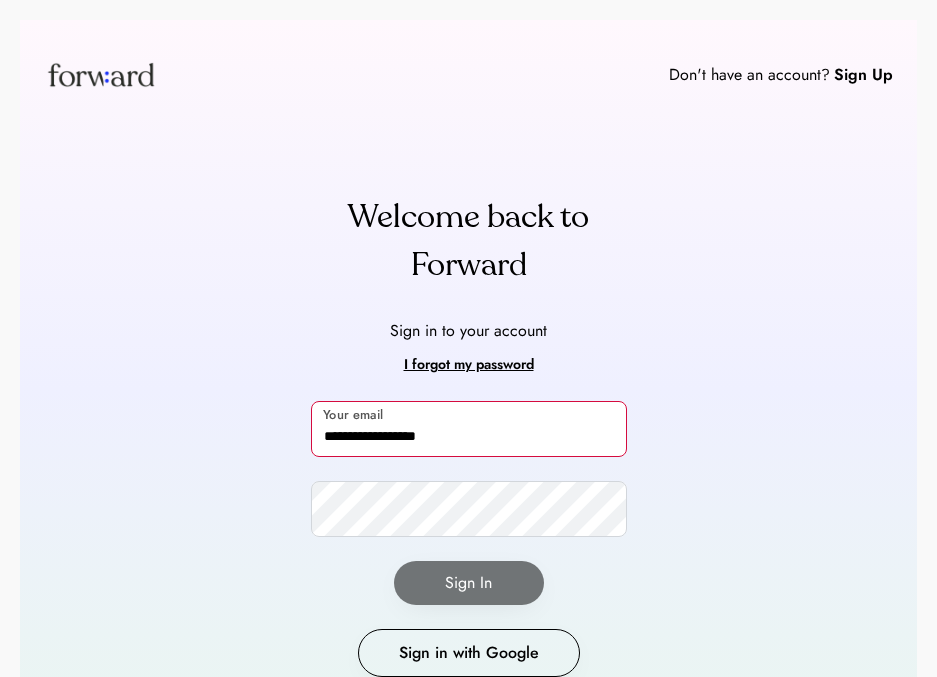 type on "**********" 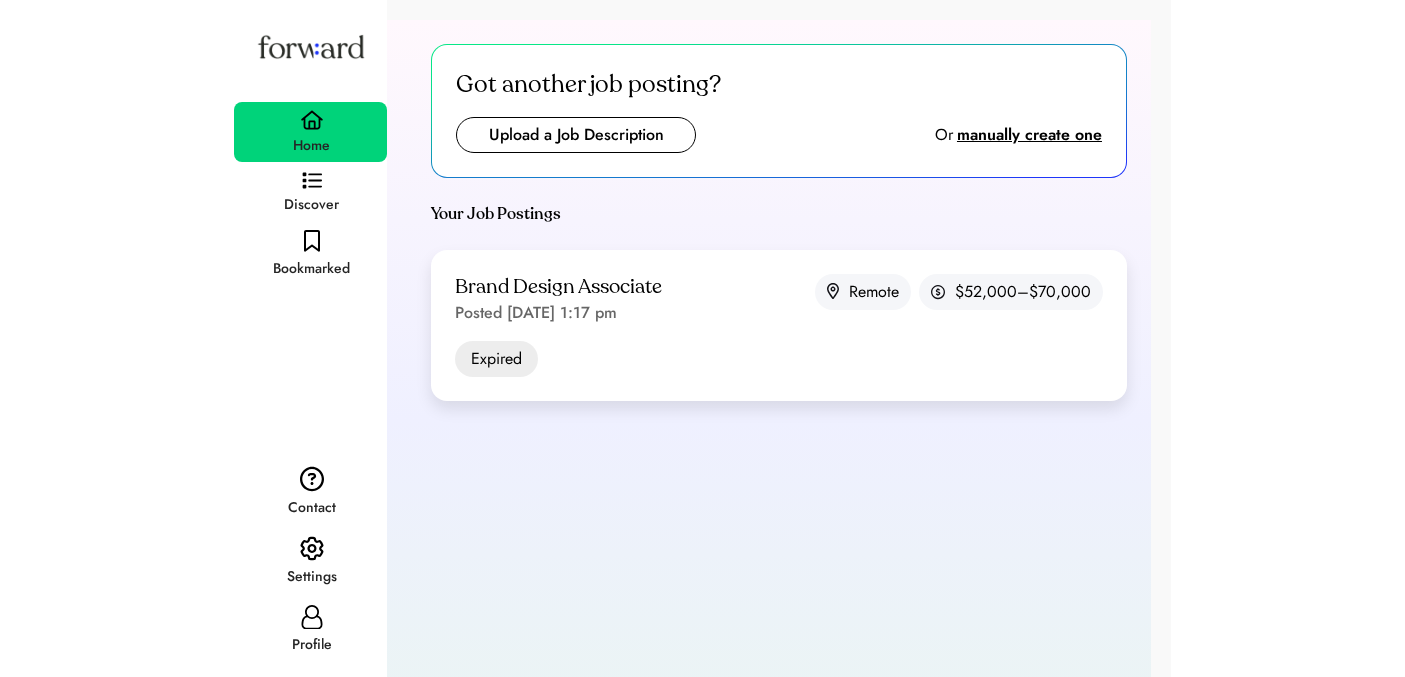 scroll, scrollTop: 0, scrollLeft: 0, axis: both 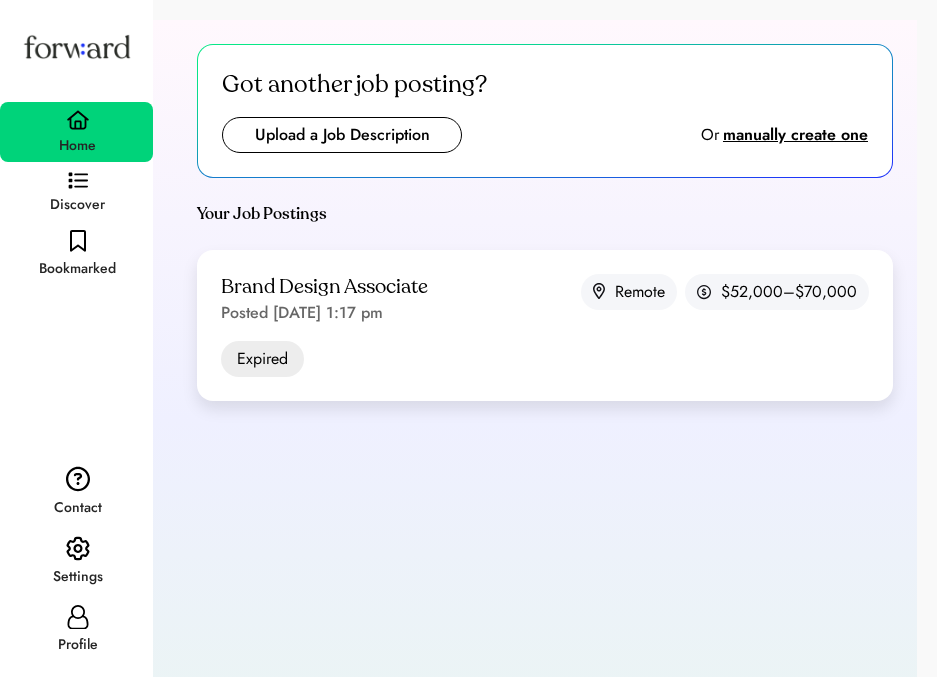 click on "Got another job posting? Upload a Job Description Or manually create one Your Job Postings Brand Design Associate Posted [DATE] 1:17 pm Remote $52,000–$70,000 Expired" at bounding box center [468, 420] 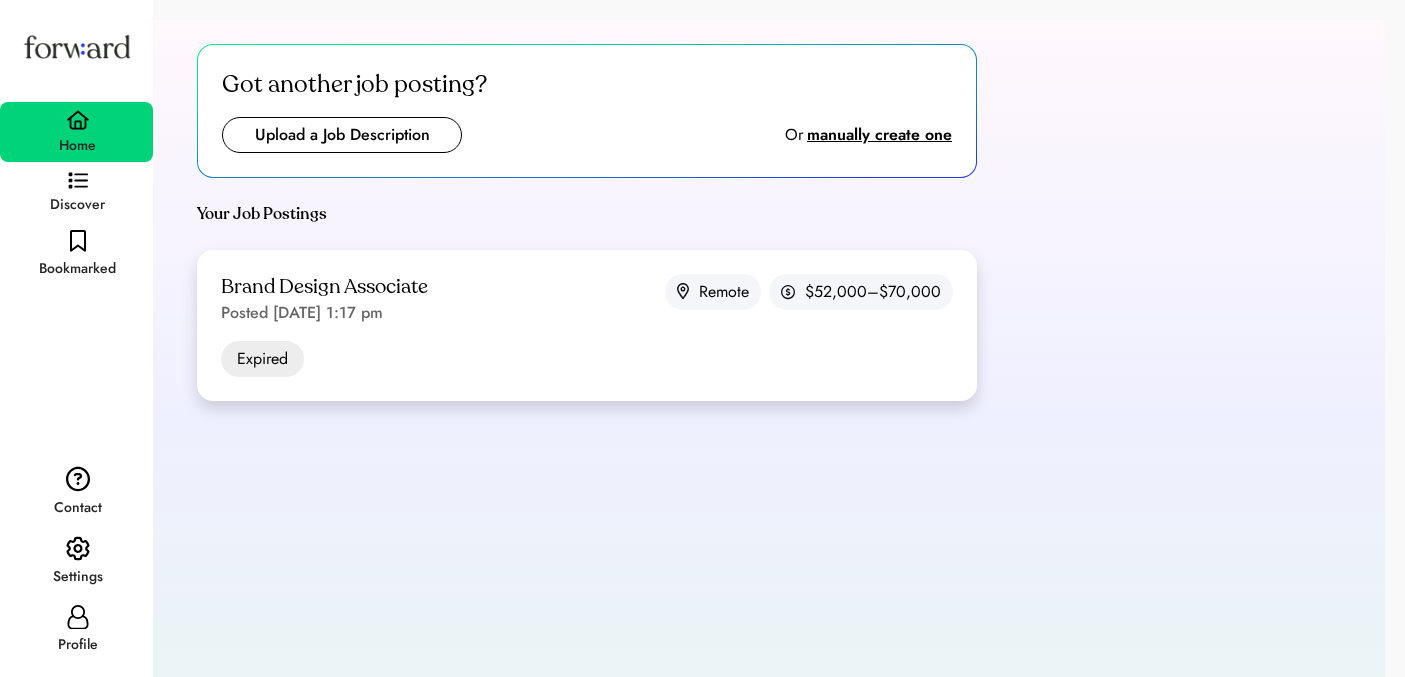 click on "Brand Design Associate" at bounding box center [324, 287] 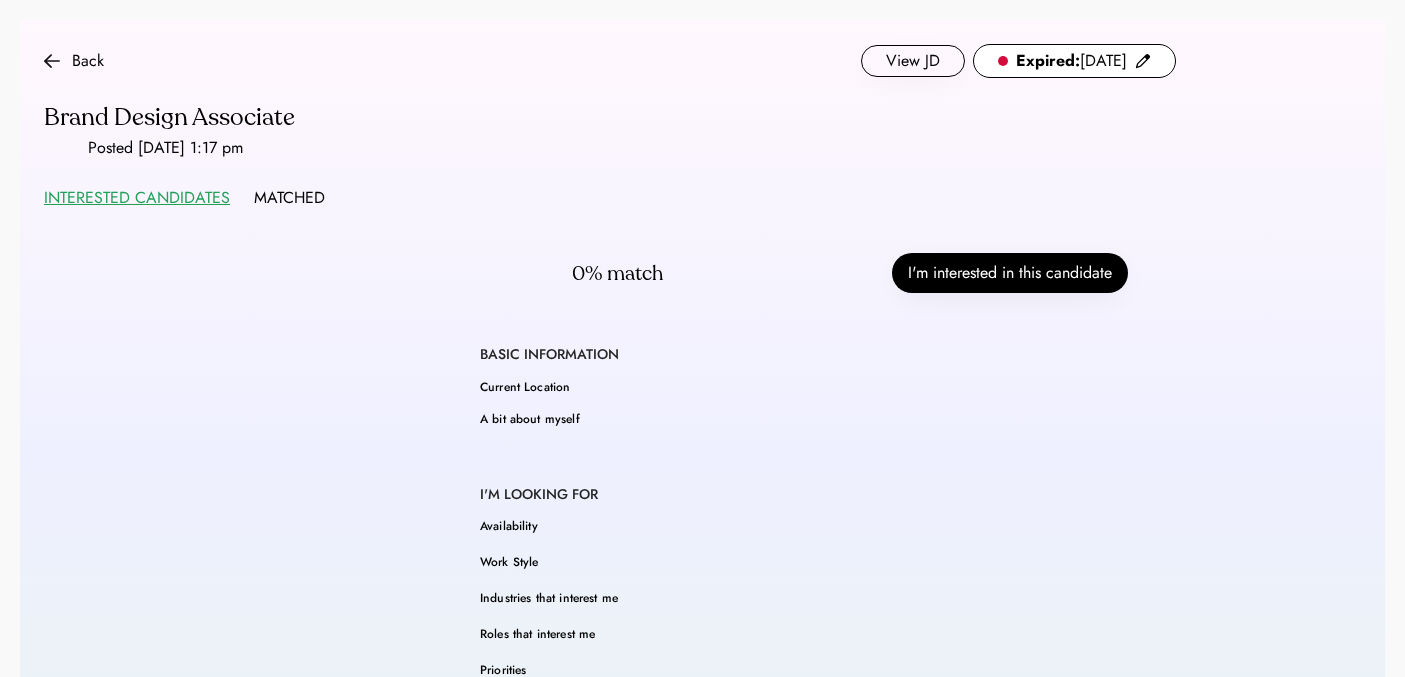 scroll, scrollTop: 0, scrollLeft: 0, axis: both 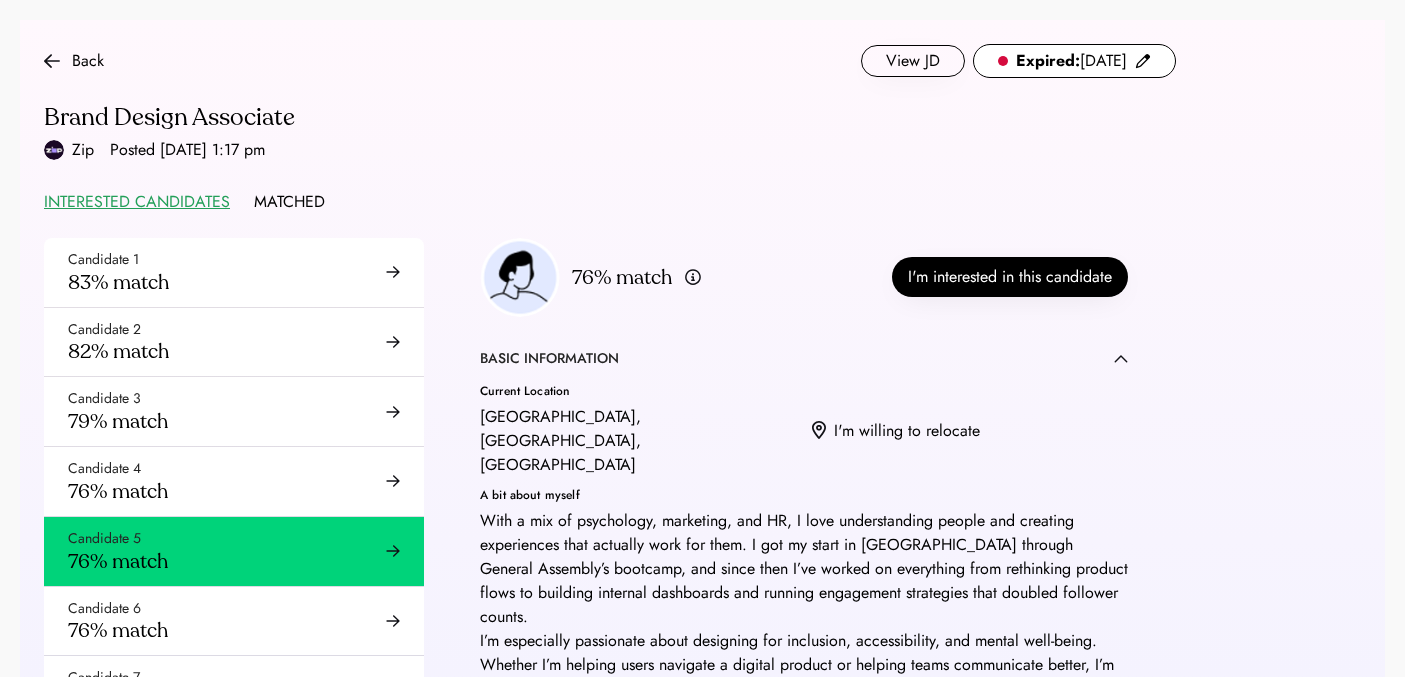 click on "View JD" at bounding box center (913, 61) 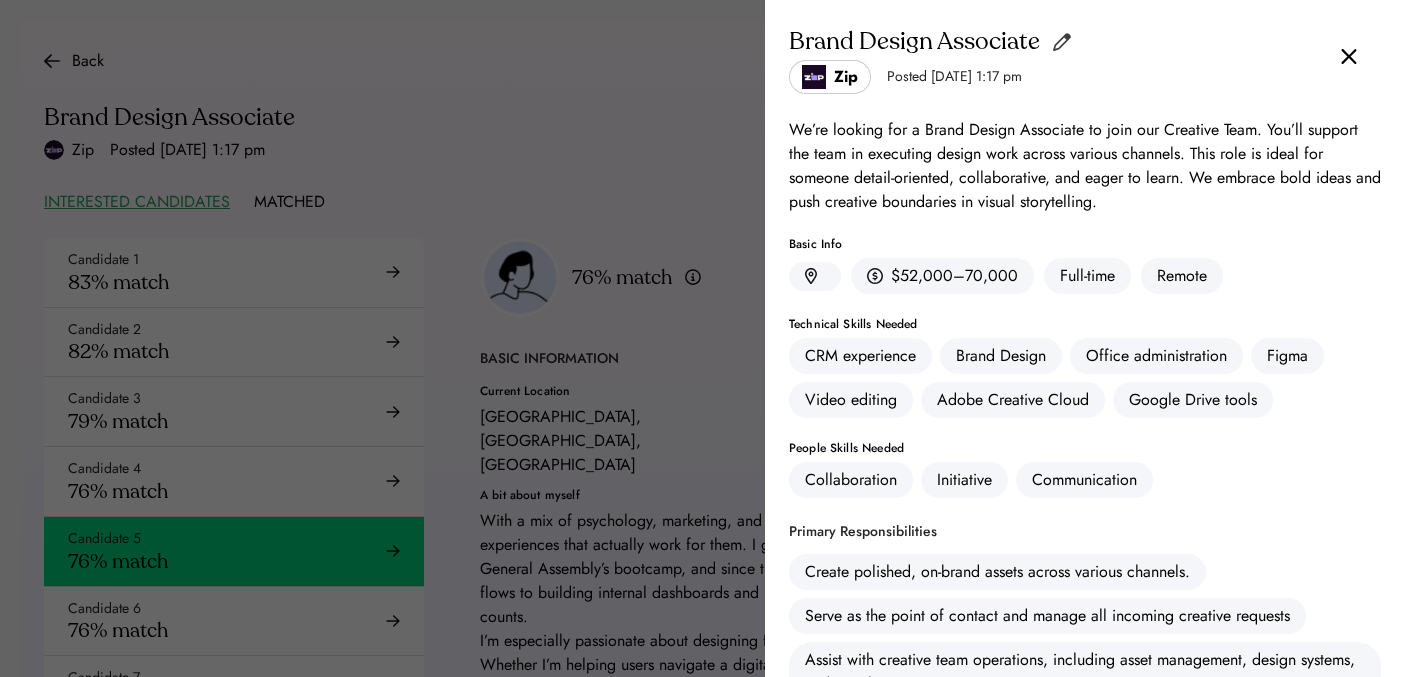 click 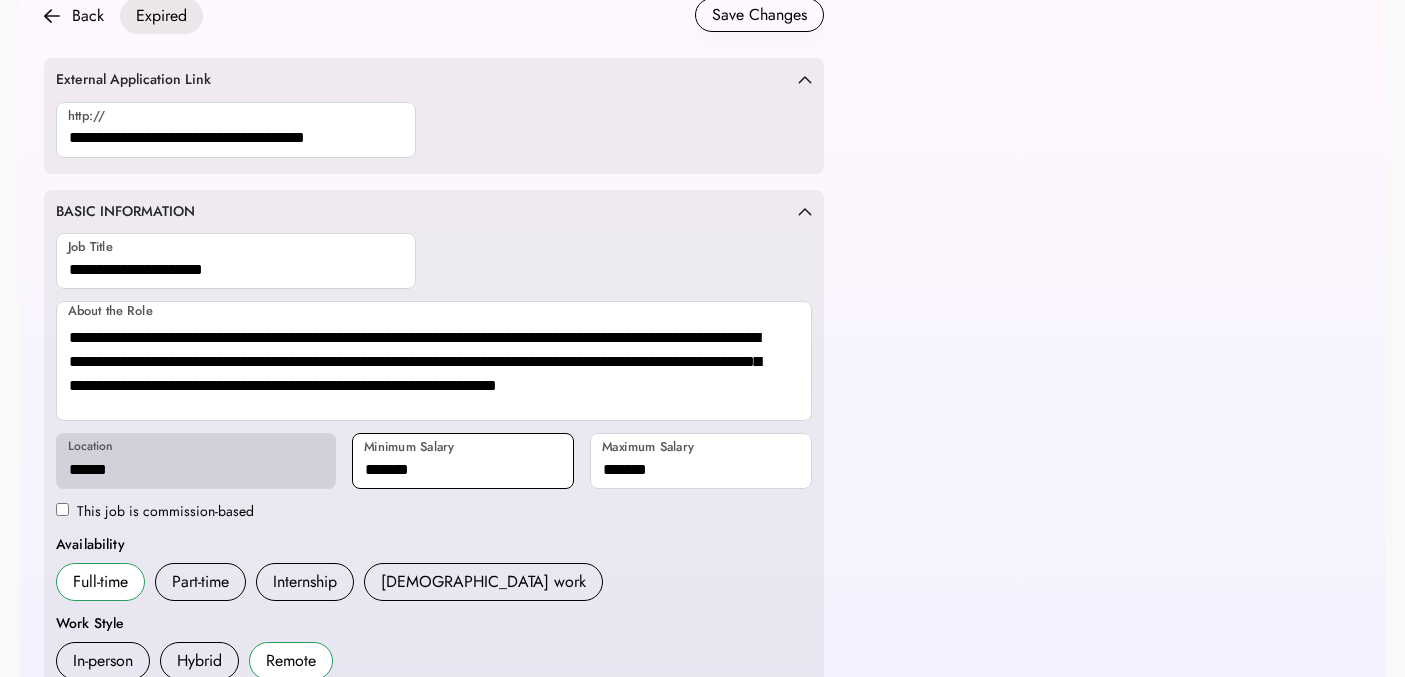 scroll, scrollTop: 11, scrollLeft: 0, axis: vertical 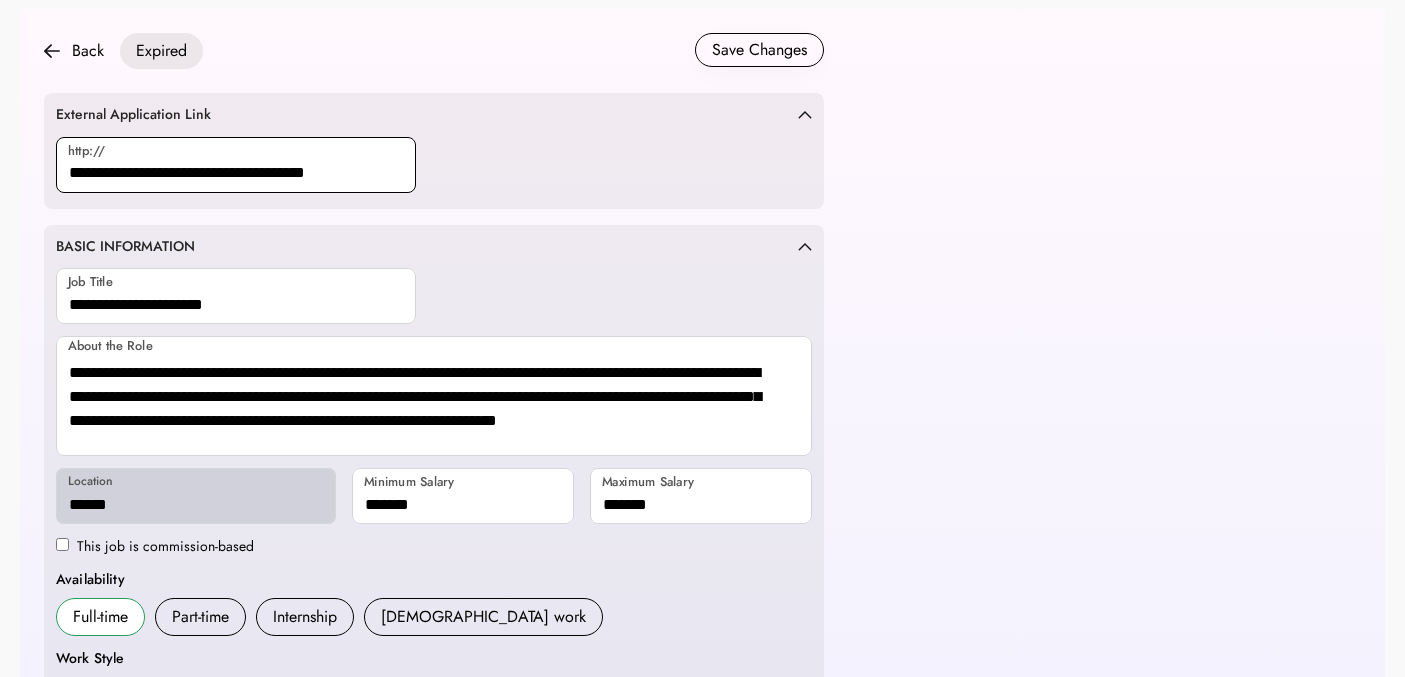 click at bounding box center (236, 165) 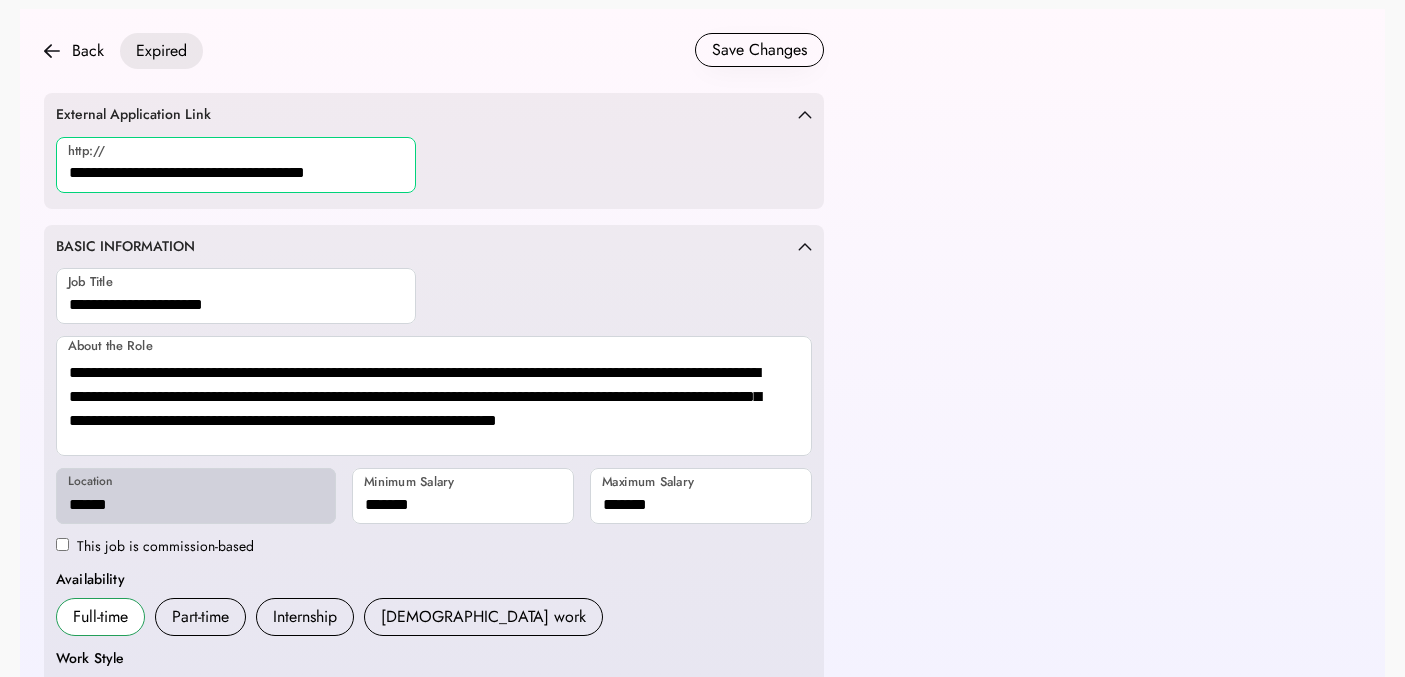 click at bounding box center [236, 165] 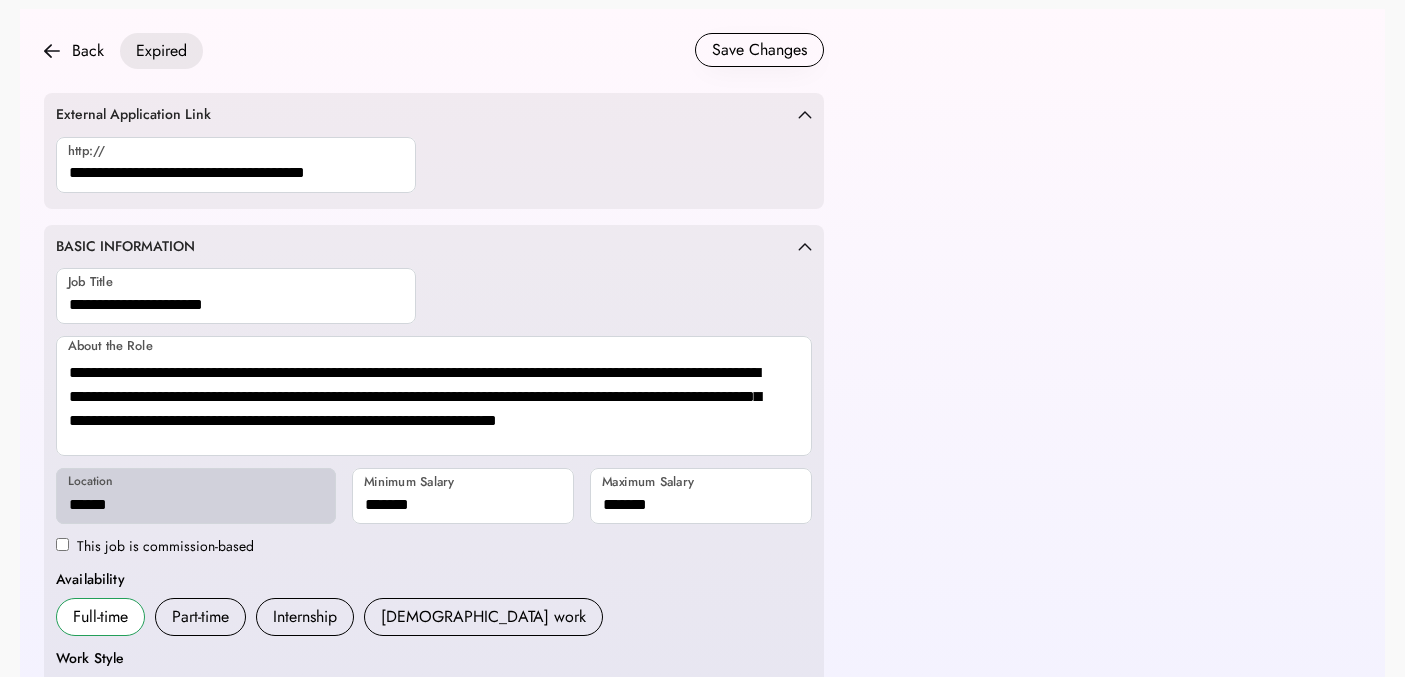 click on "External Application Link http://" at bounding box center (434, 151) 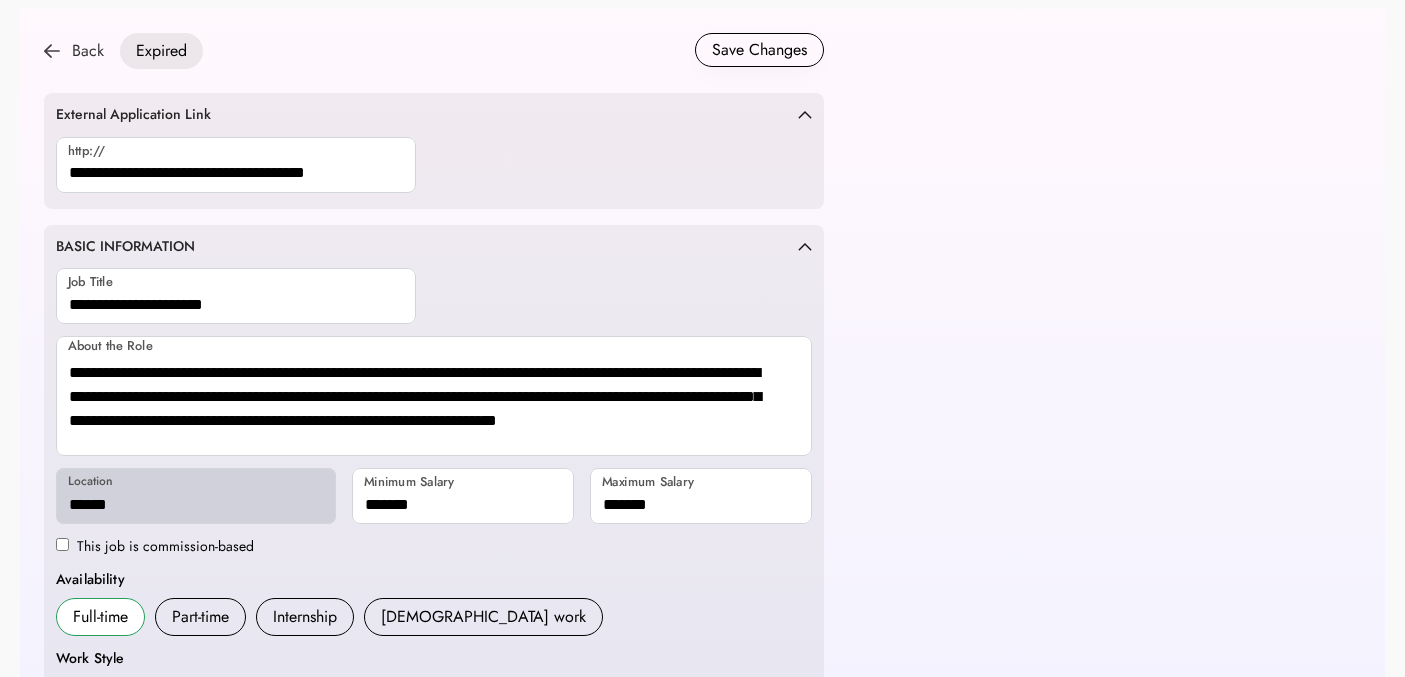click on "Back" at bounding box center [74, 51] 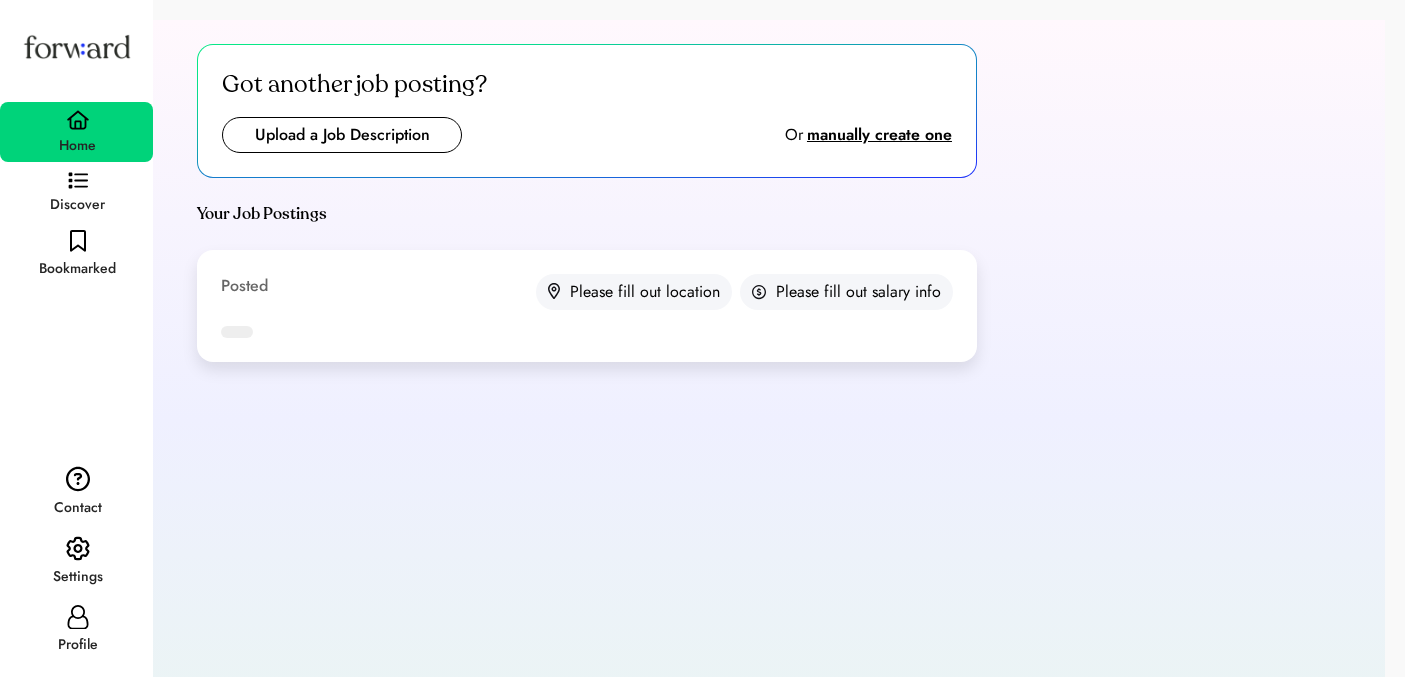 scroll, scrollTop: 0, scrollLeft: 0, axis: both 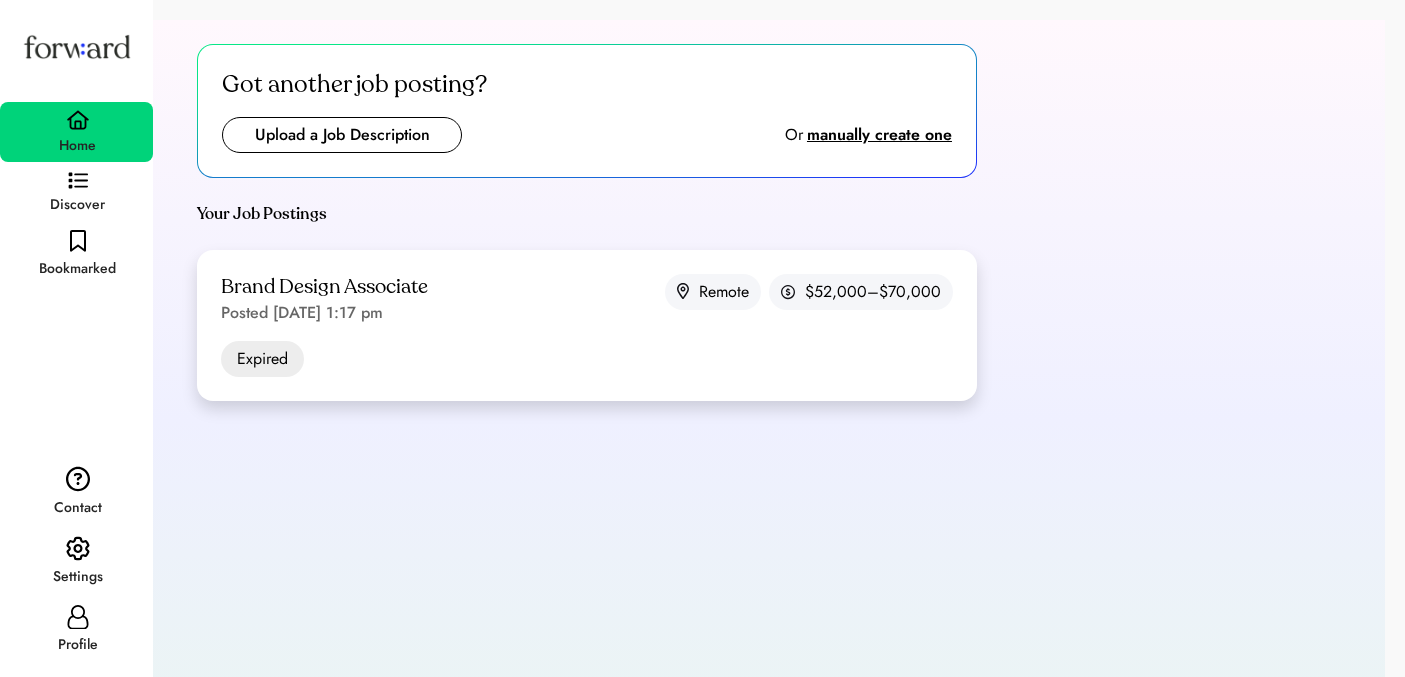 click on "Posted [DATE] 1:17 pm" at bounding box center [302, 313] 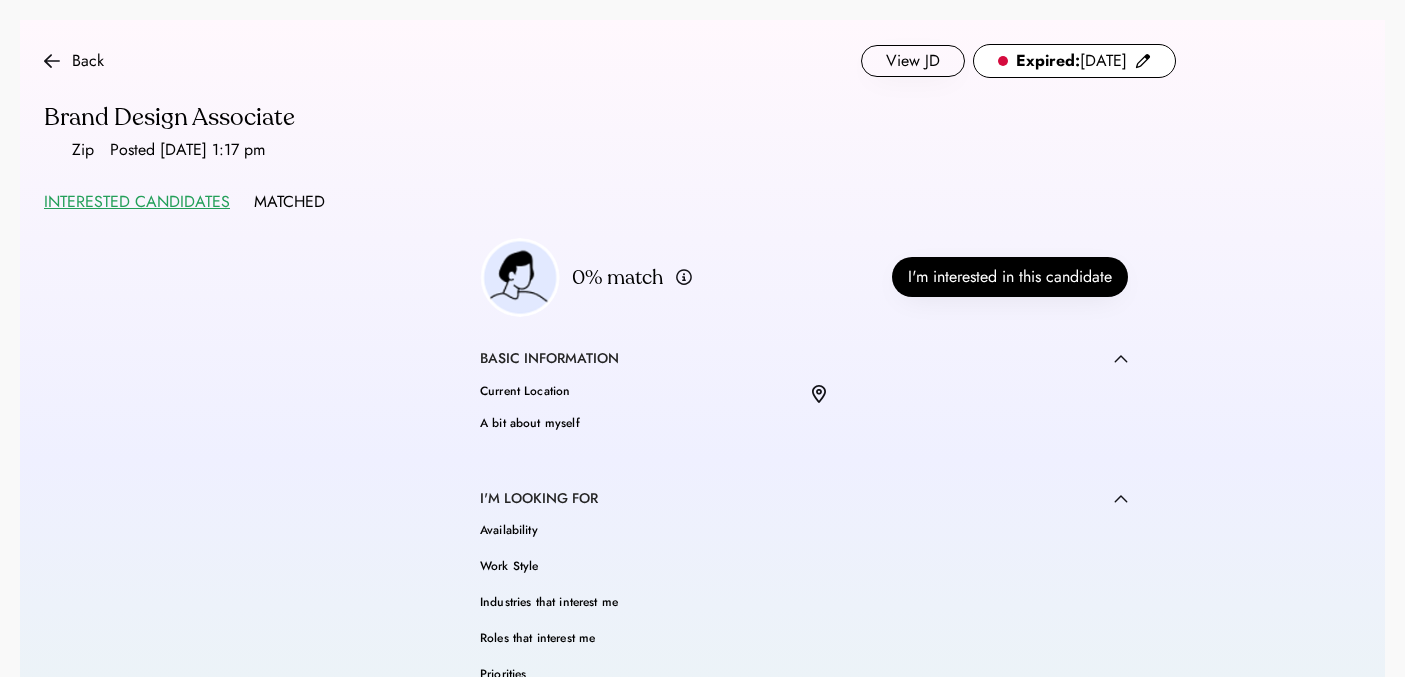 scroll, scrollTop: 0, scrollLeft: 0, axis: both 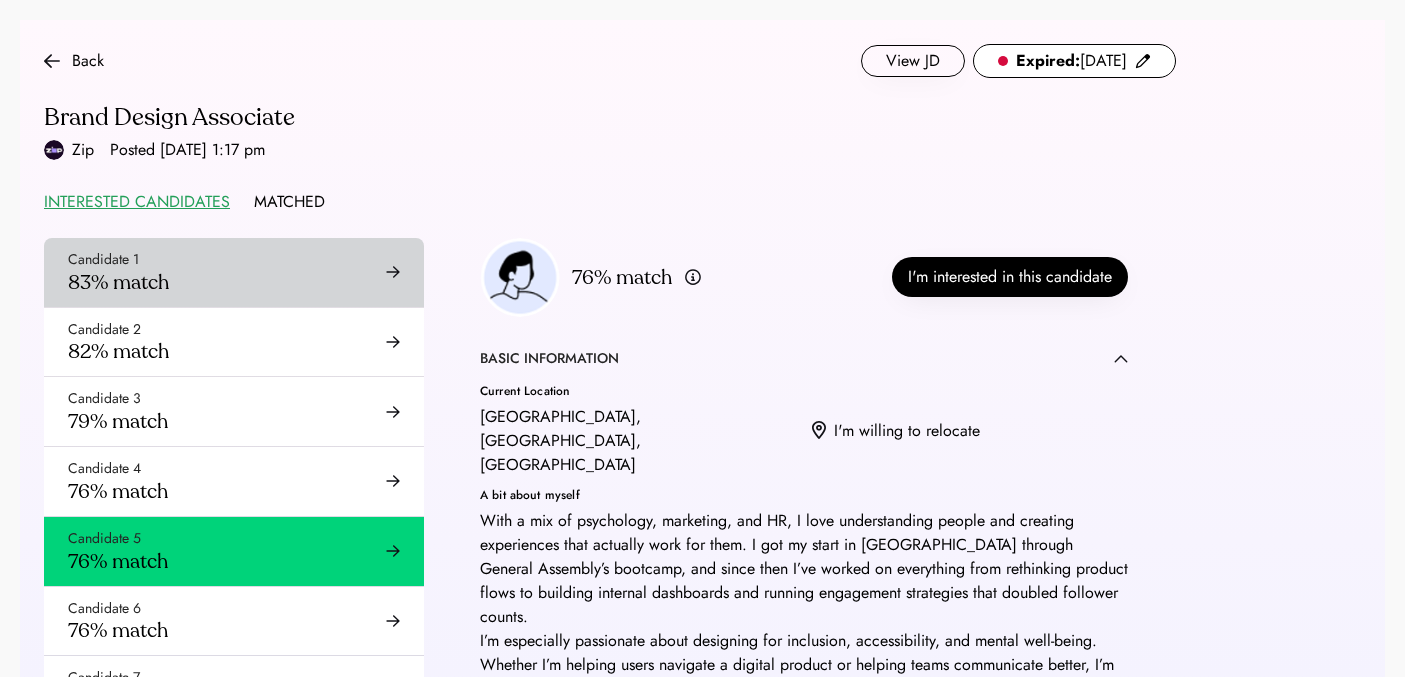 click on "Candidate 1 83% match" at bounding box center [234, 272] 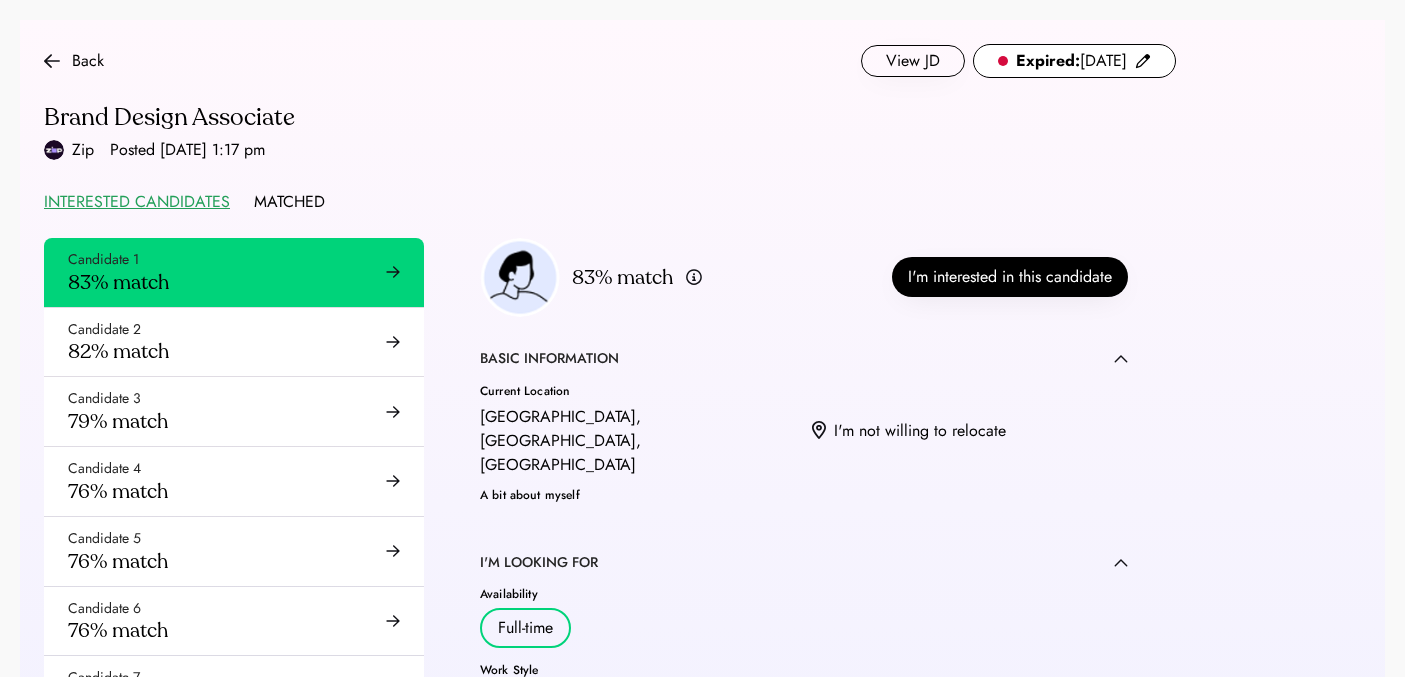 click on "Candidate 1 83% match" at bounding box center [234, 272] 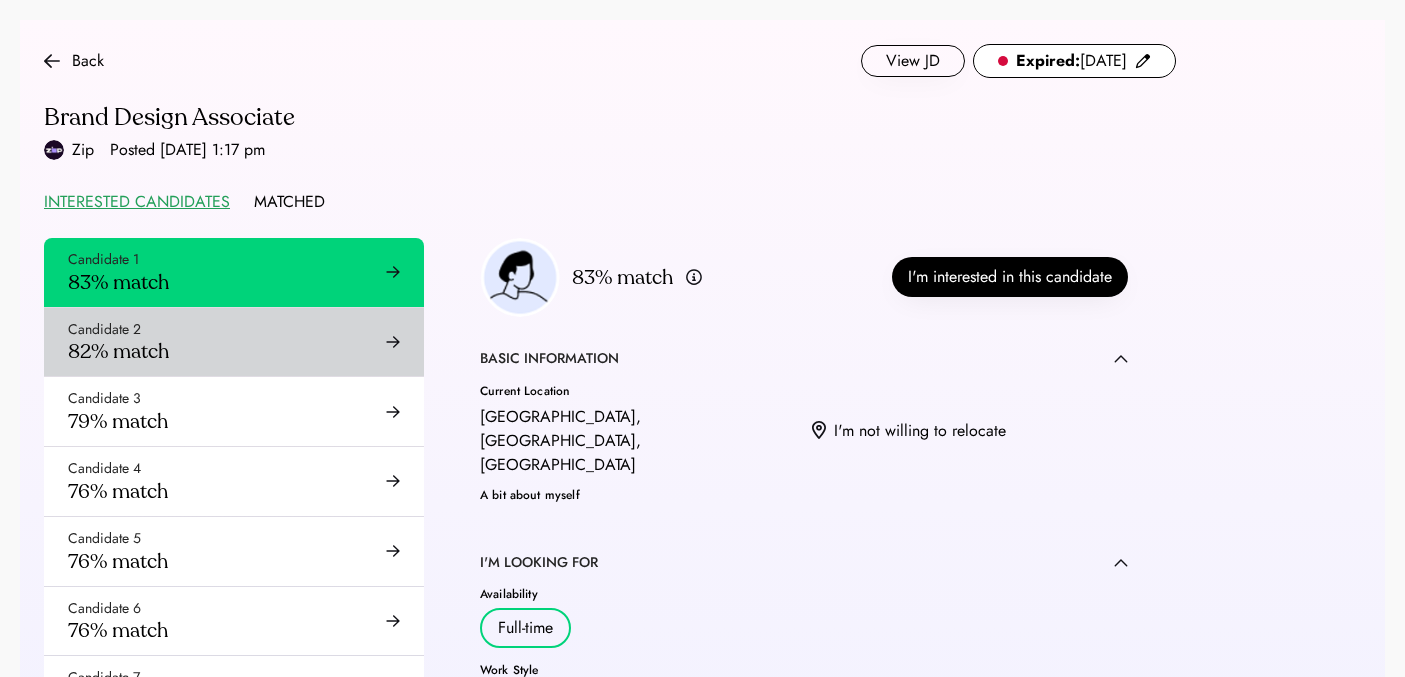 click on "Candidate 2 82% match" at bounding box center (234, 342) 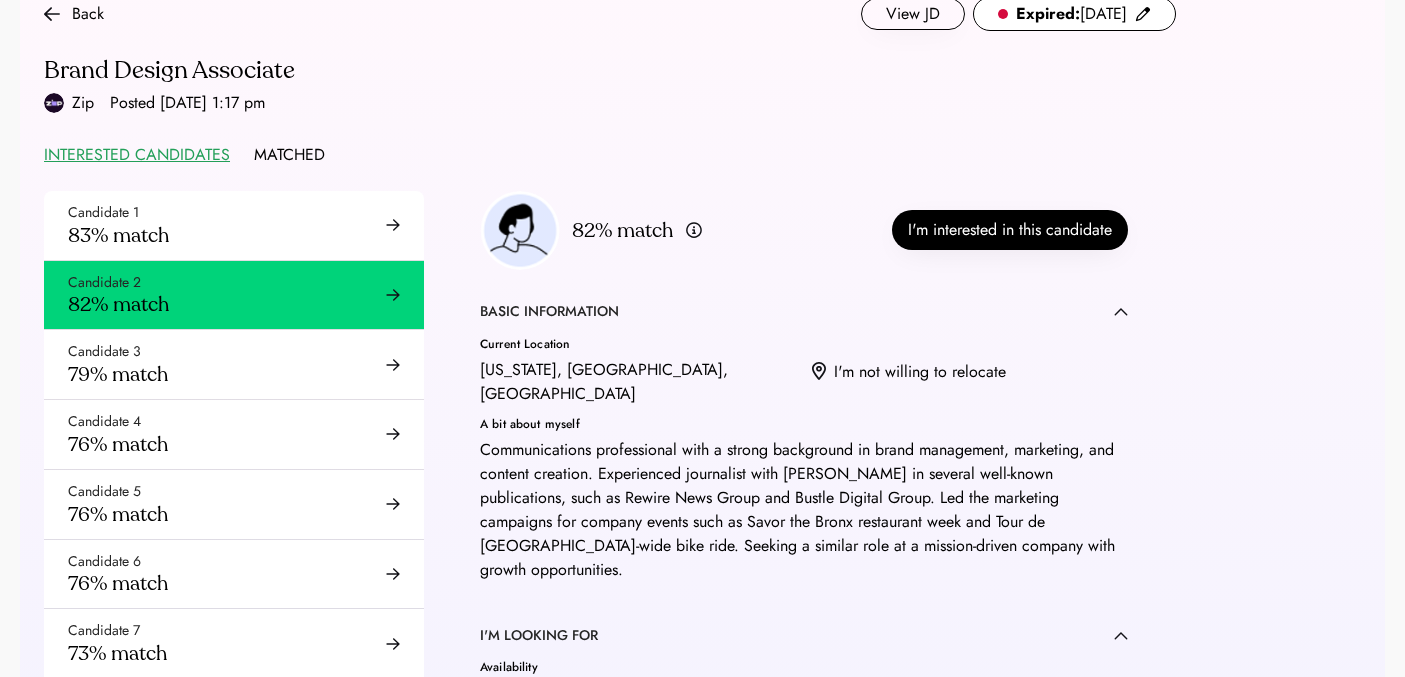 scroll, scrollTop: 52, scrollLeft: 0, axis: vertical 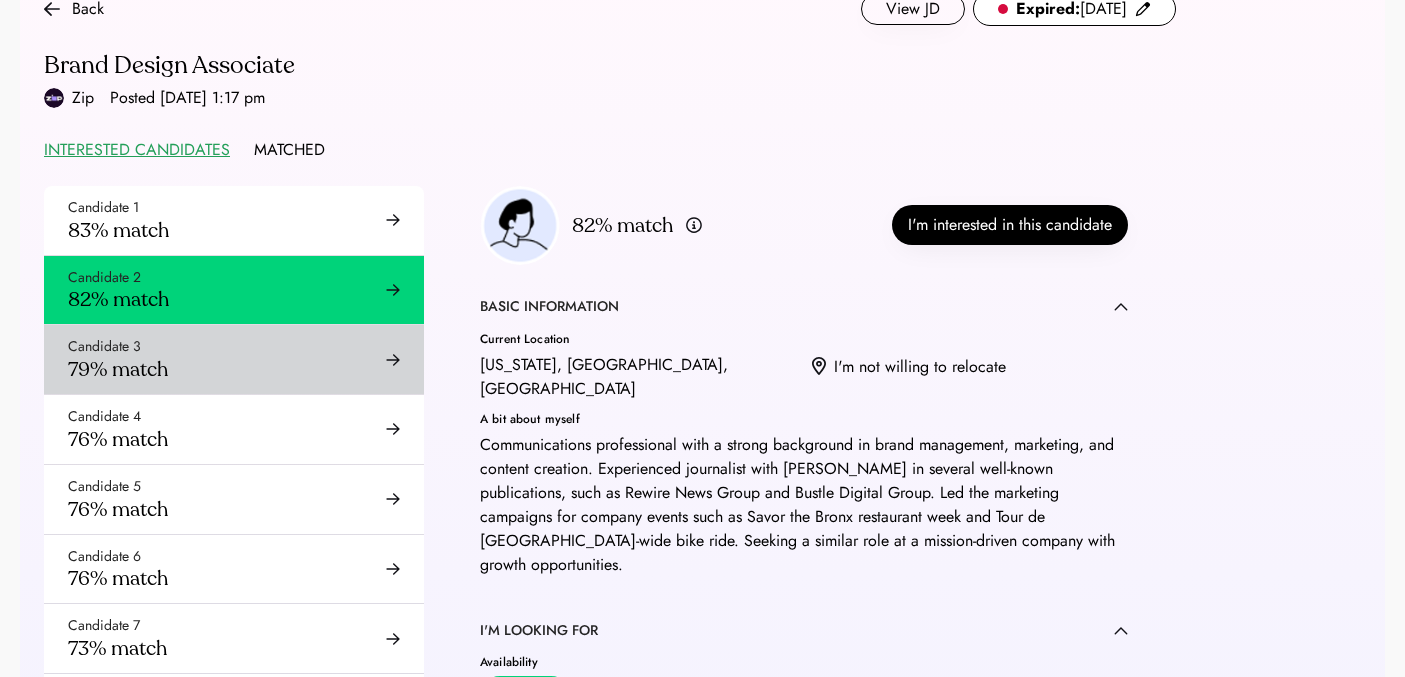 click on "Candidate 3 79% match" at bounding box center [234, 359] 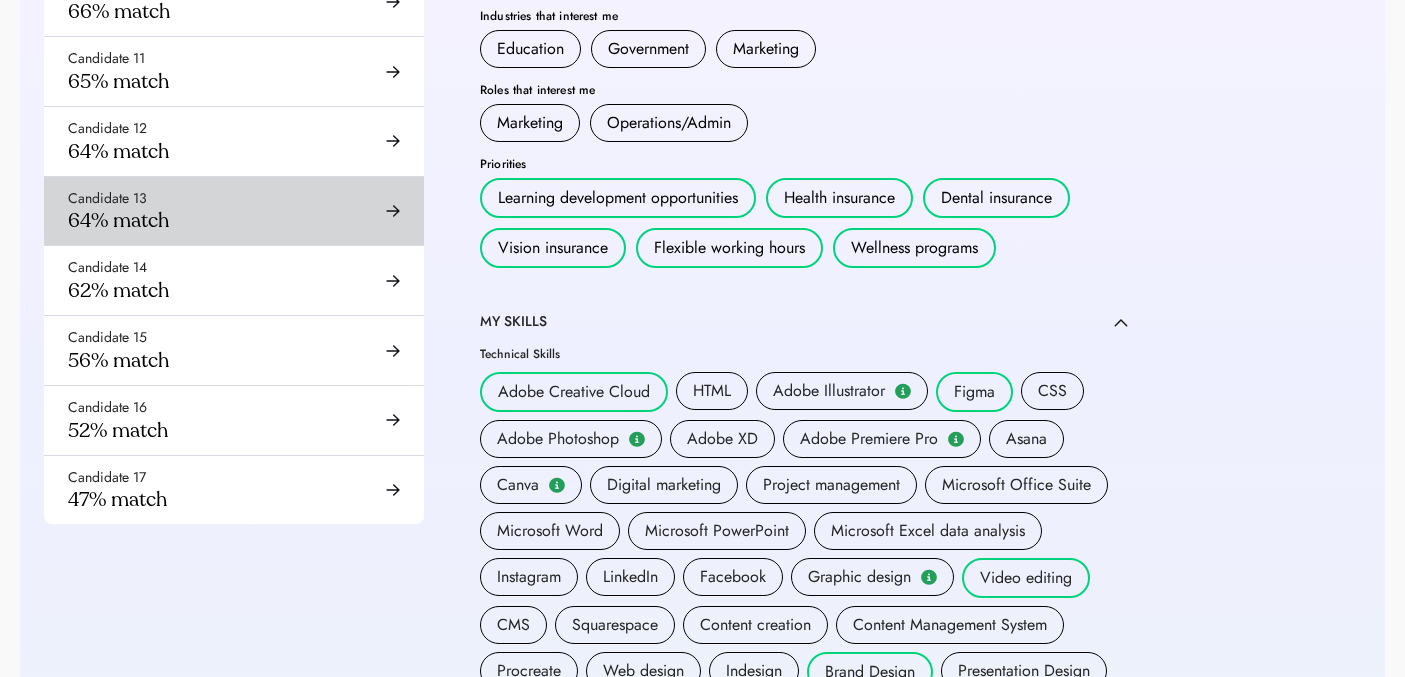 scroll, scrollTop: 724, scrollLeft: 0, axis: vertical 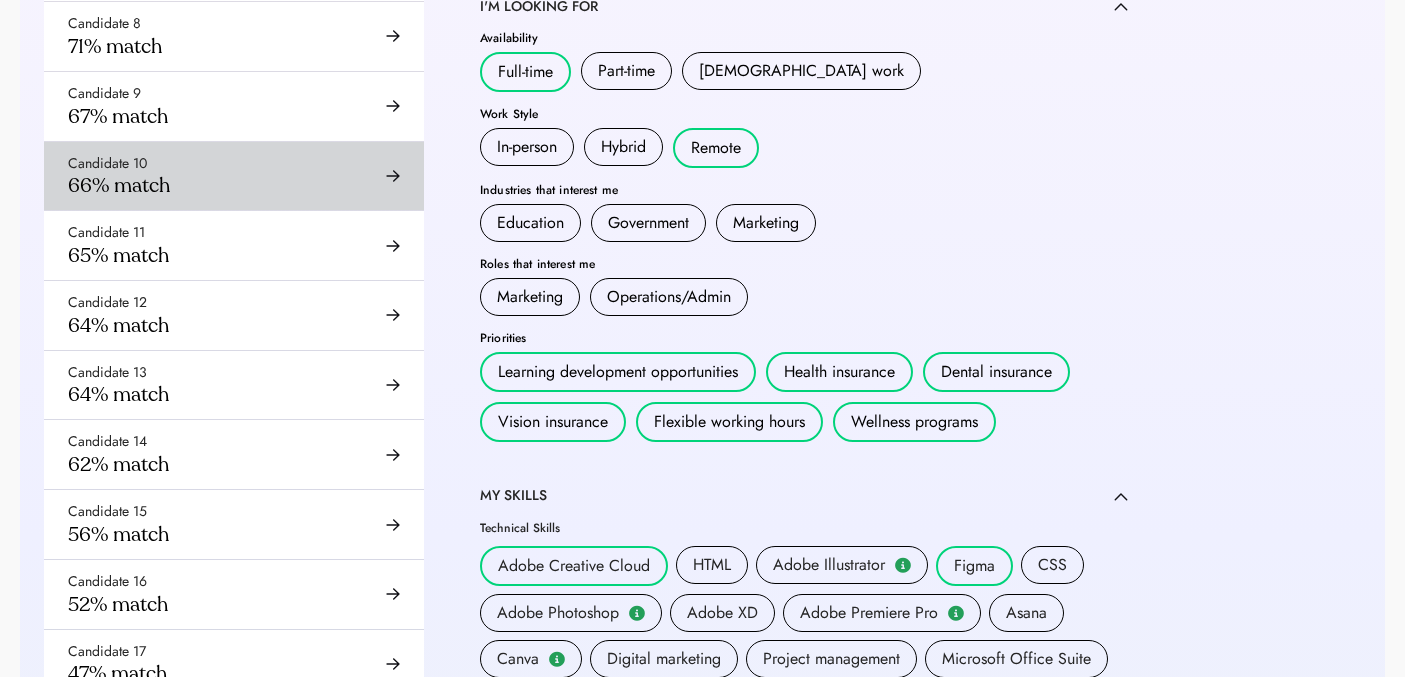 click on "66% match" at bounding box center [119, 185] 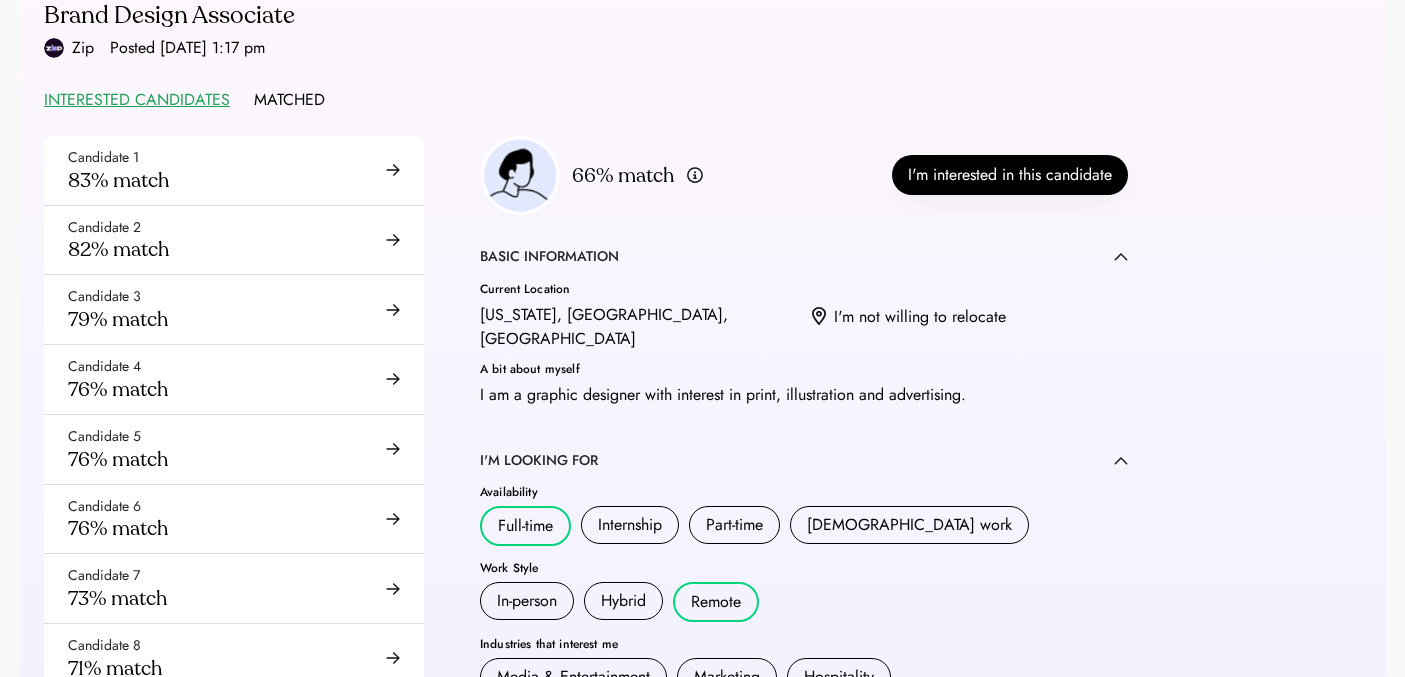 scroll, scrollTop: 0, scrollLeft: 0, axis: both 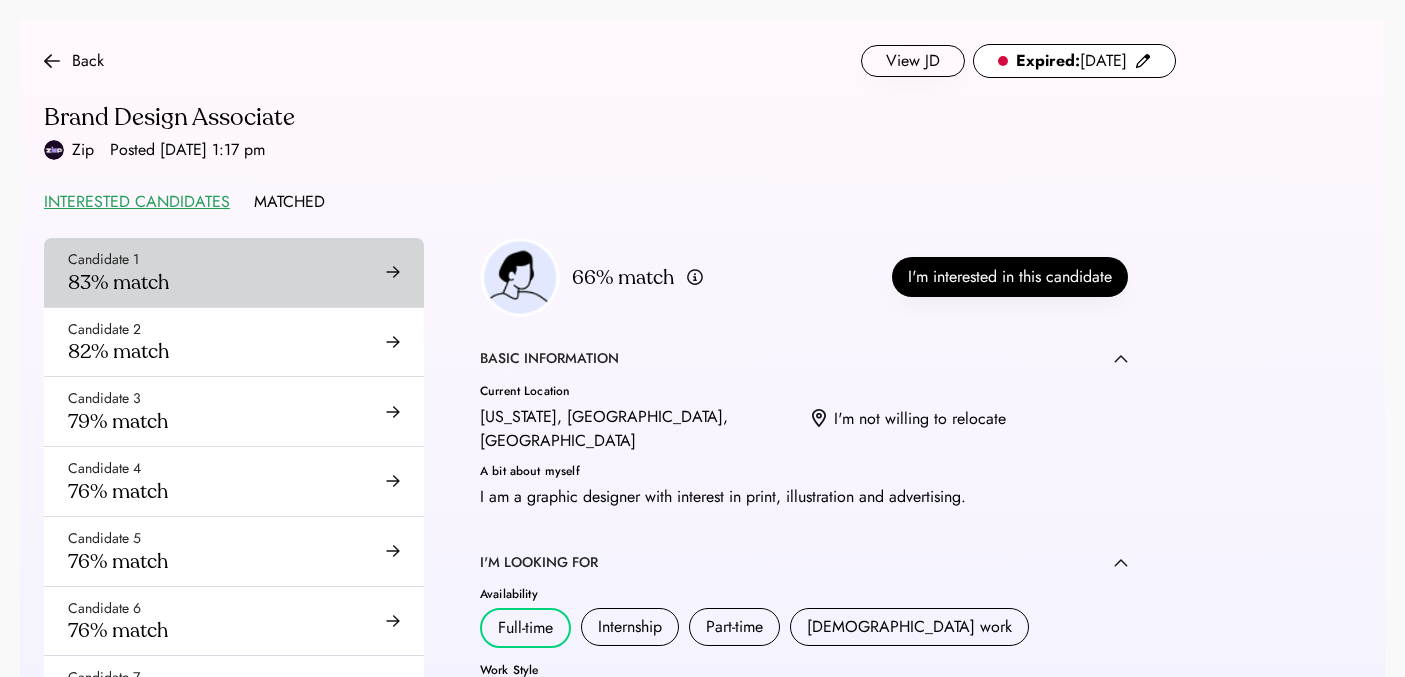 click on "Candidate 1 83% match" at bounding box center (234, 272) 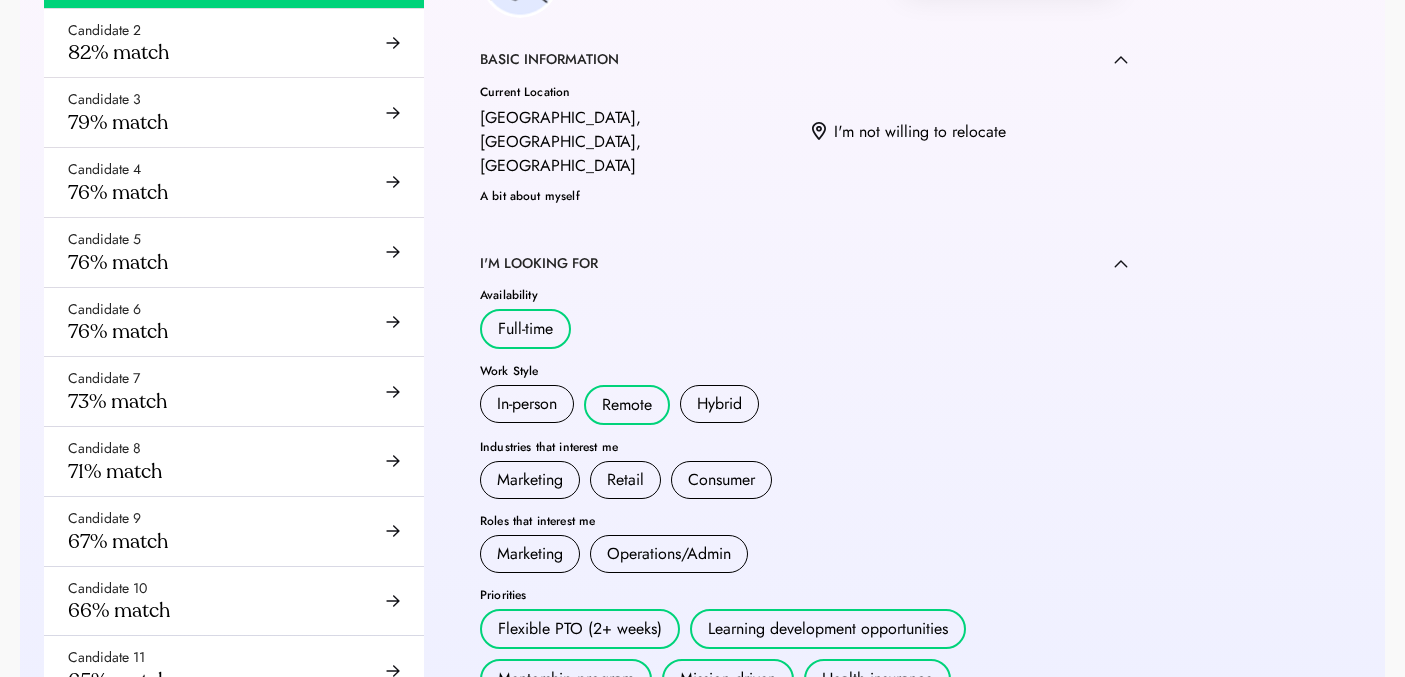 scroll, scrollTop: 4, scrollLeft: 0, axis: vertical 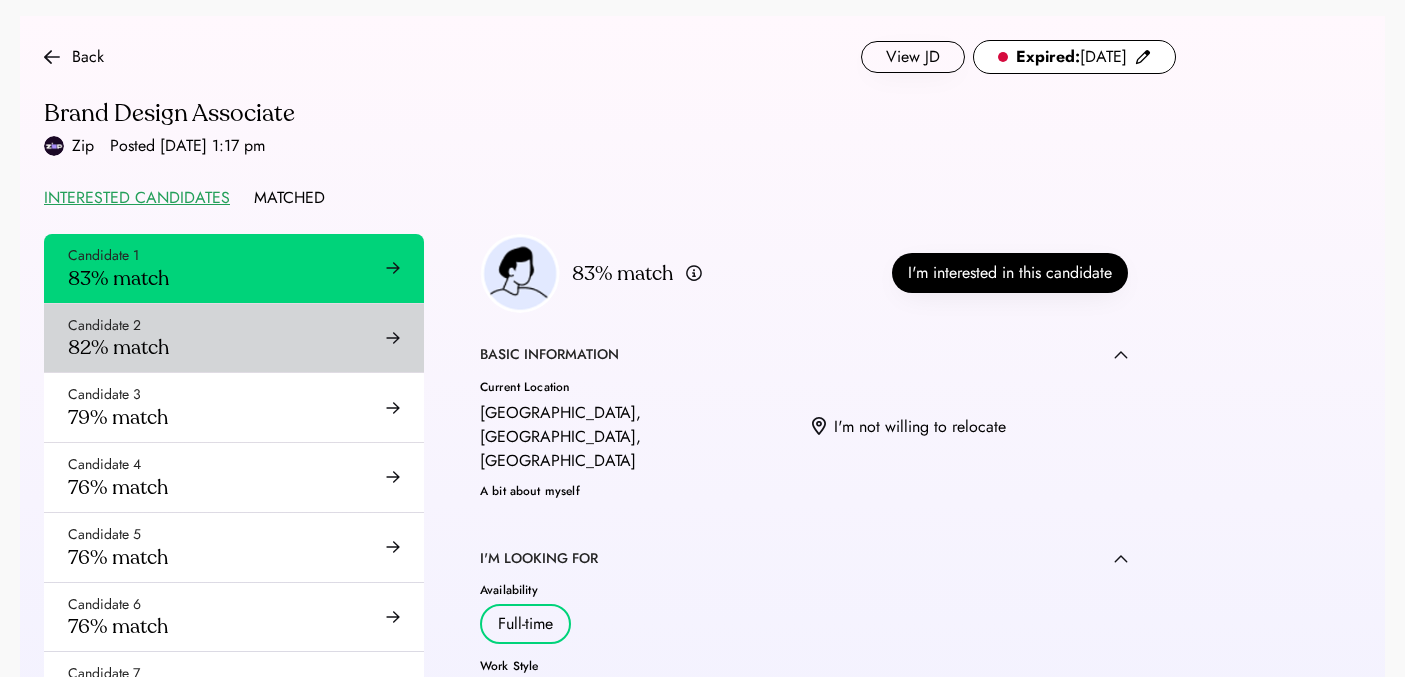 click on "Candidate 2 82% match" at bounding box center [234, 338] 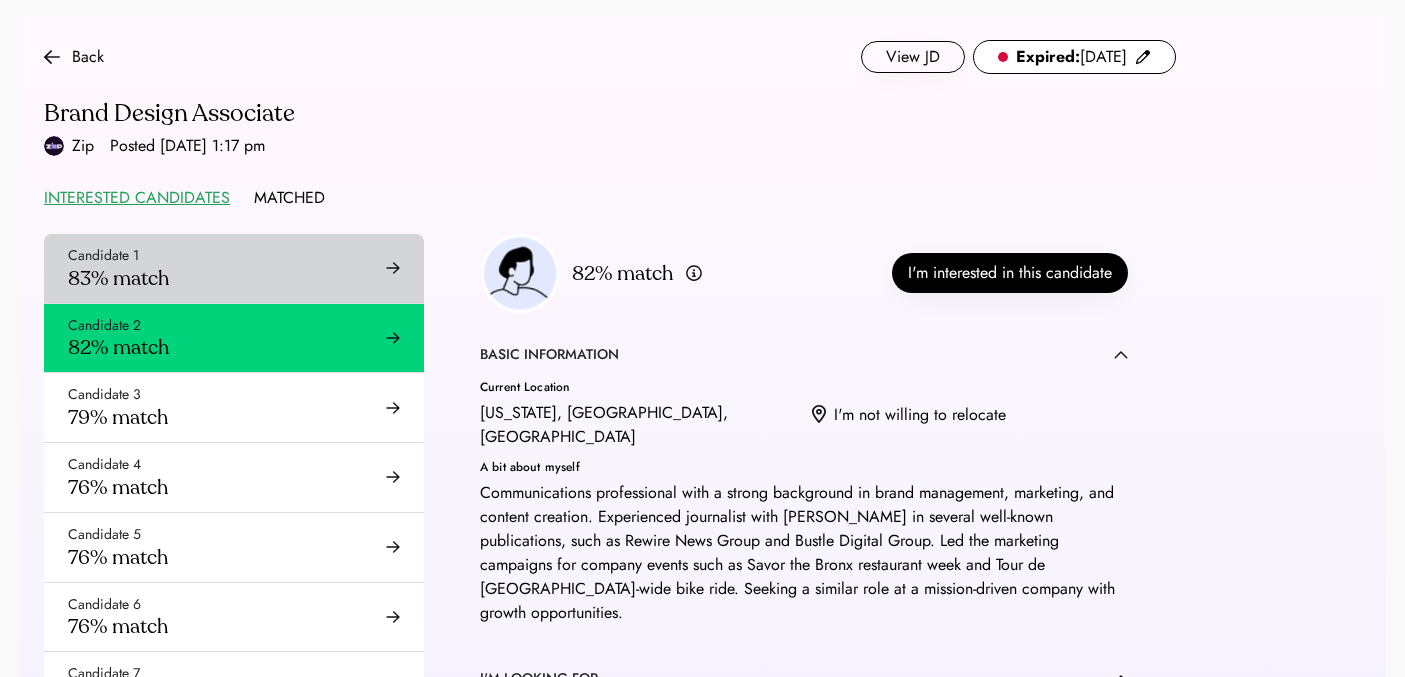 click on "Candidate 1 83% match" at bounding box center (234, 268) 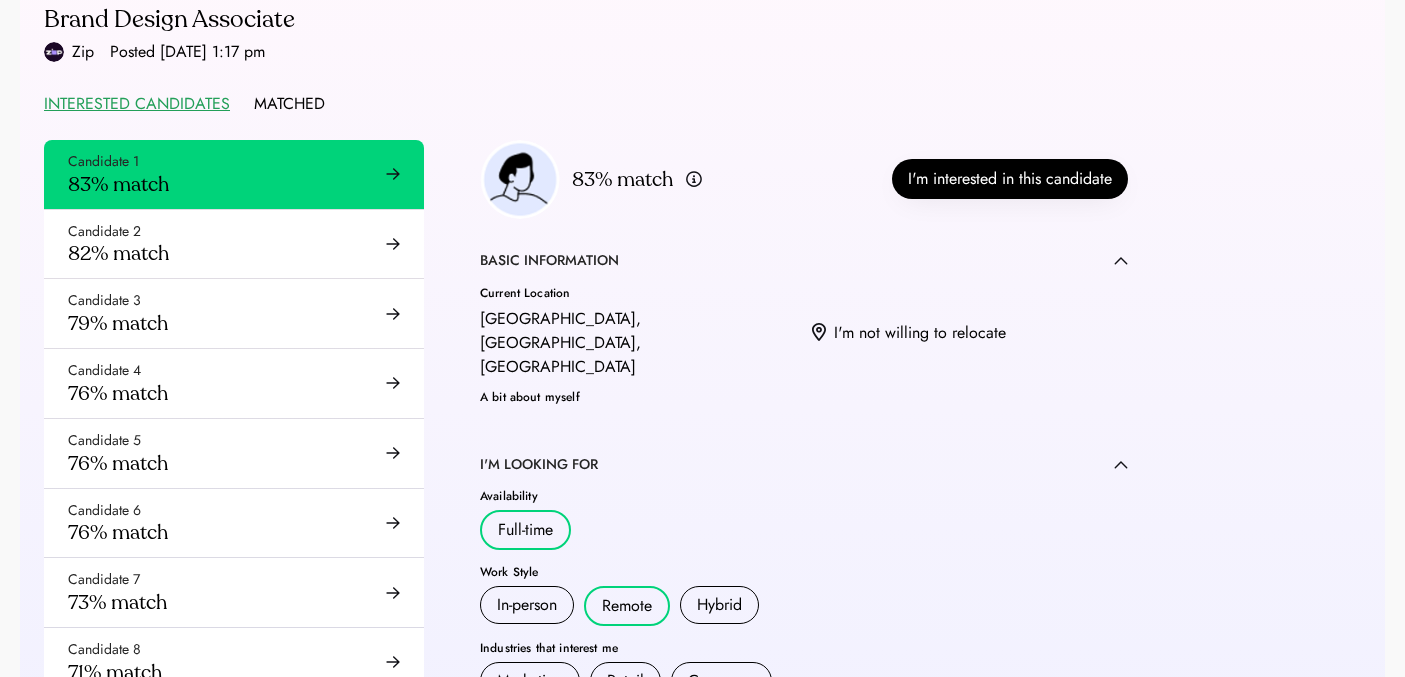 scroll, scrollTop: 0, scrollLeft: 0, axis: both 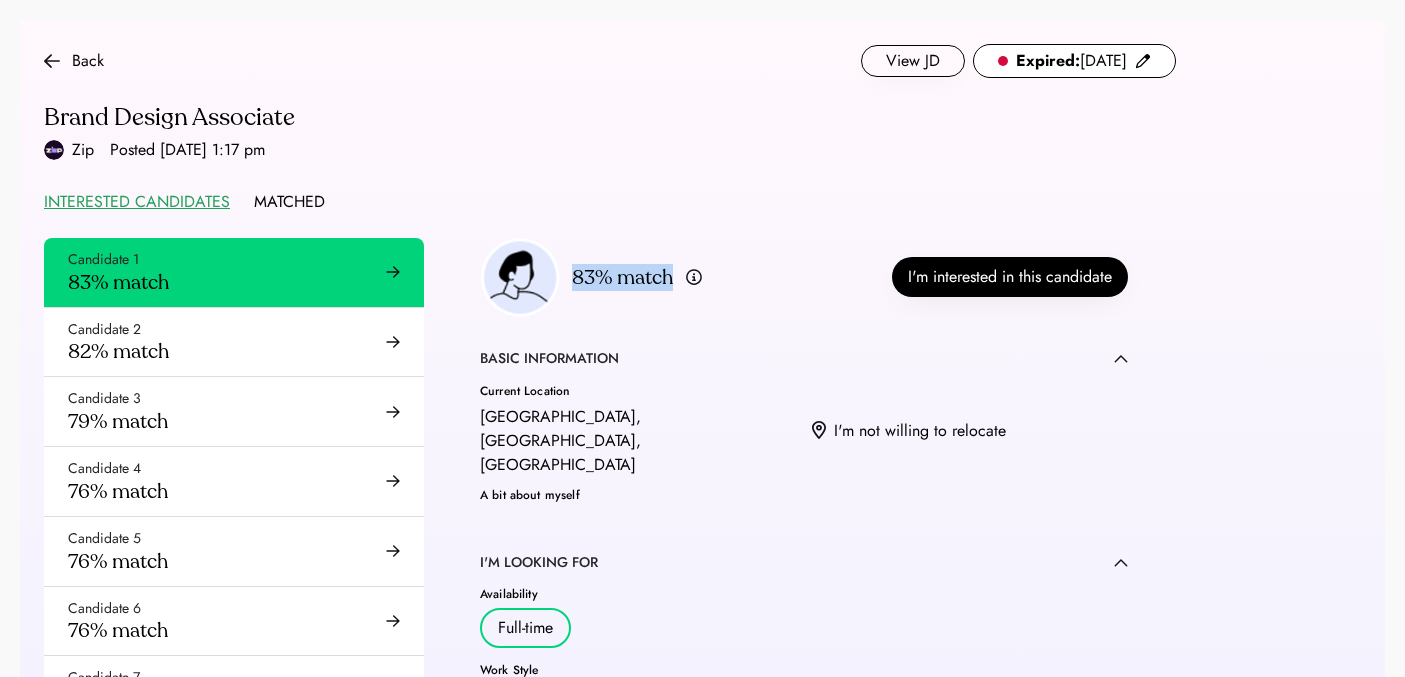 drag, startPoint x: 573, startPoint y: 281, endPoint x: 684, endPoint y: 280, distance: 111.0045 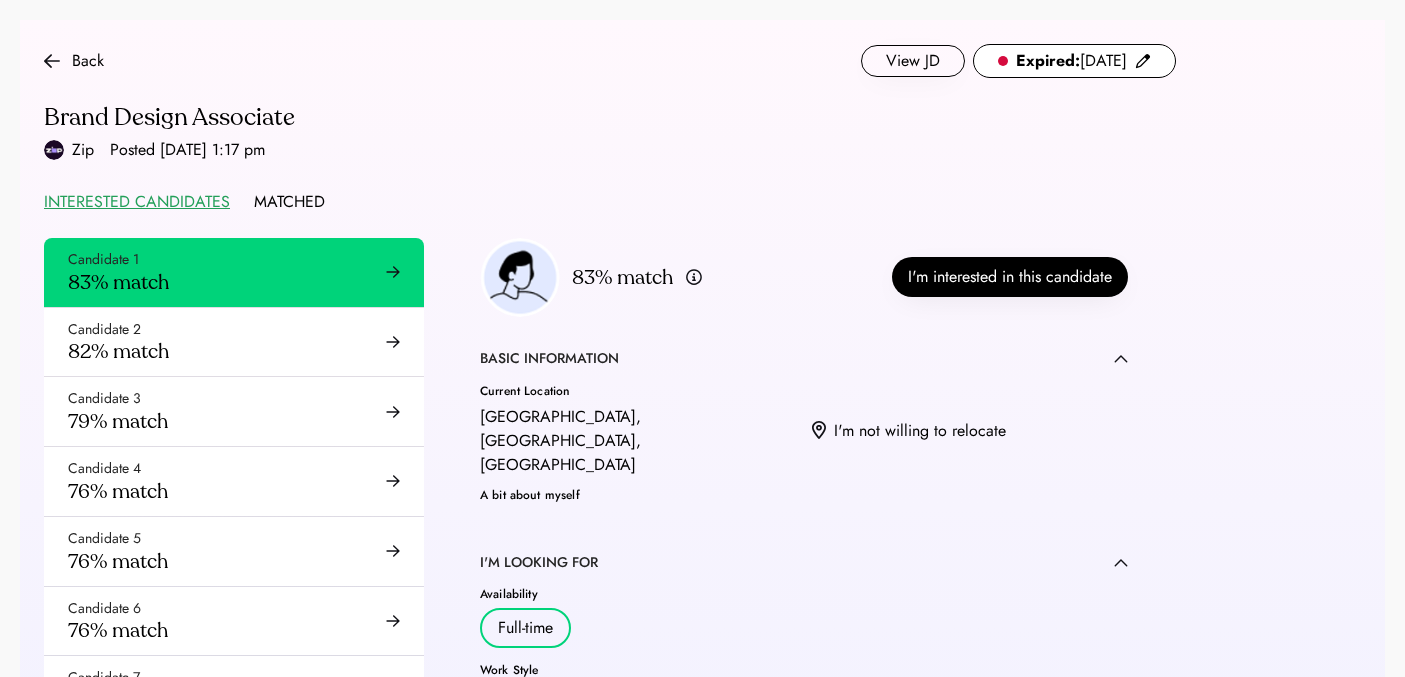 click on "INTERESTED CANDIDATES MATCHED" at bounding box center [610, 202] 